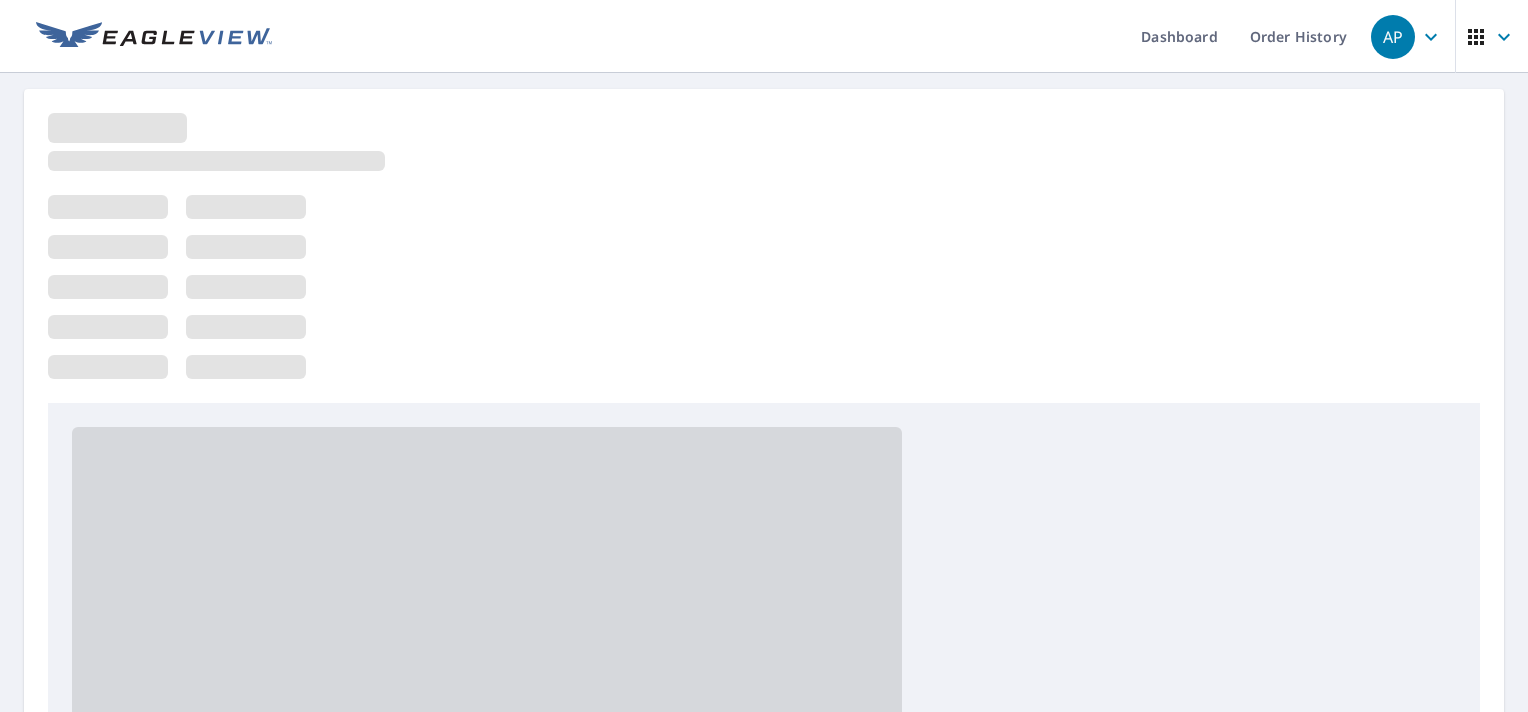 scroll, scrollTop: 0, scrollLeft: 0, axis: both 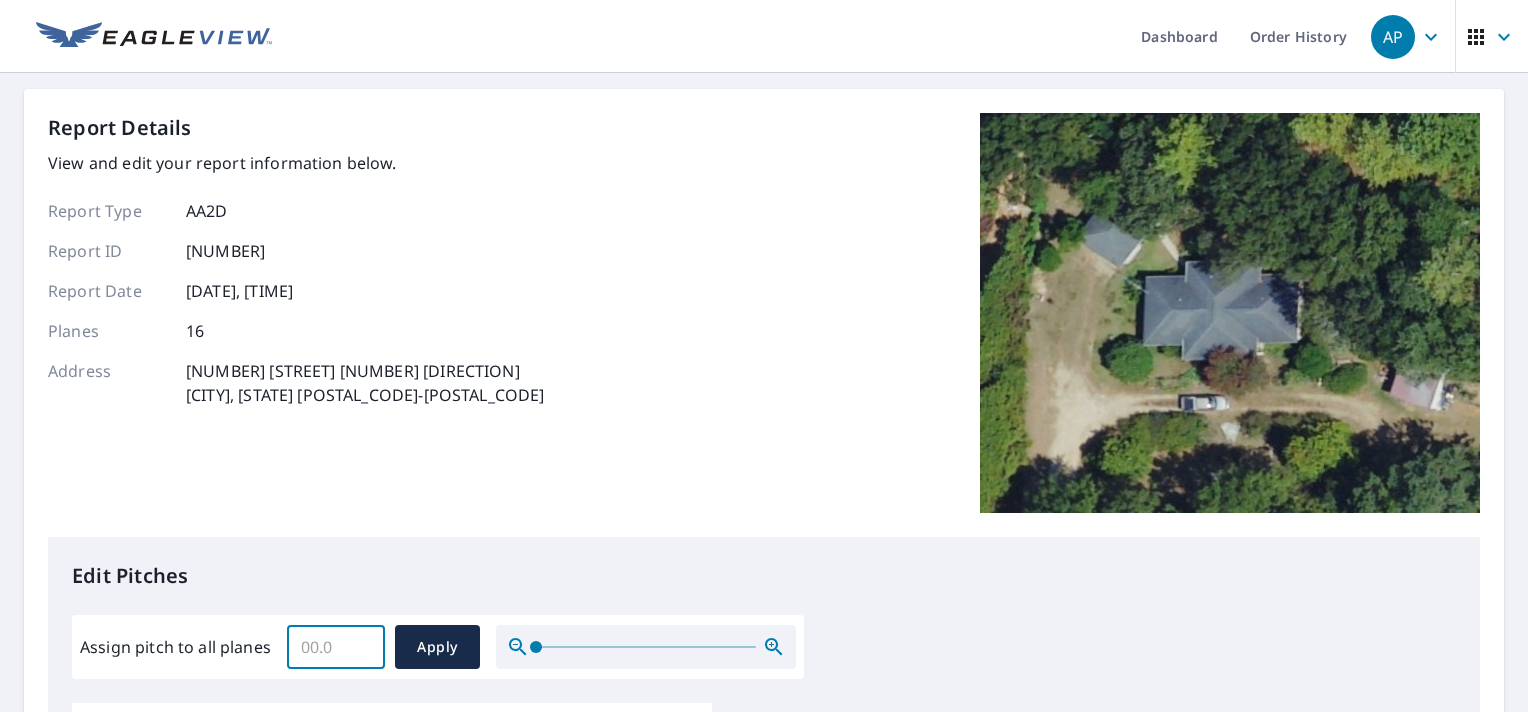 click on "Assign pitch to all planes" at bounding box center [336, 647] 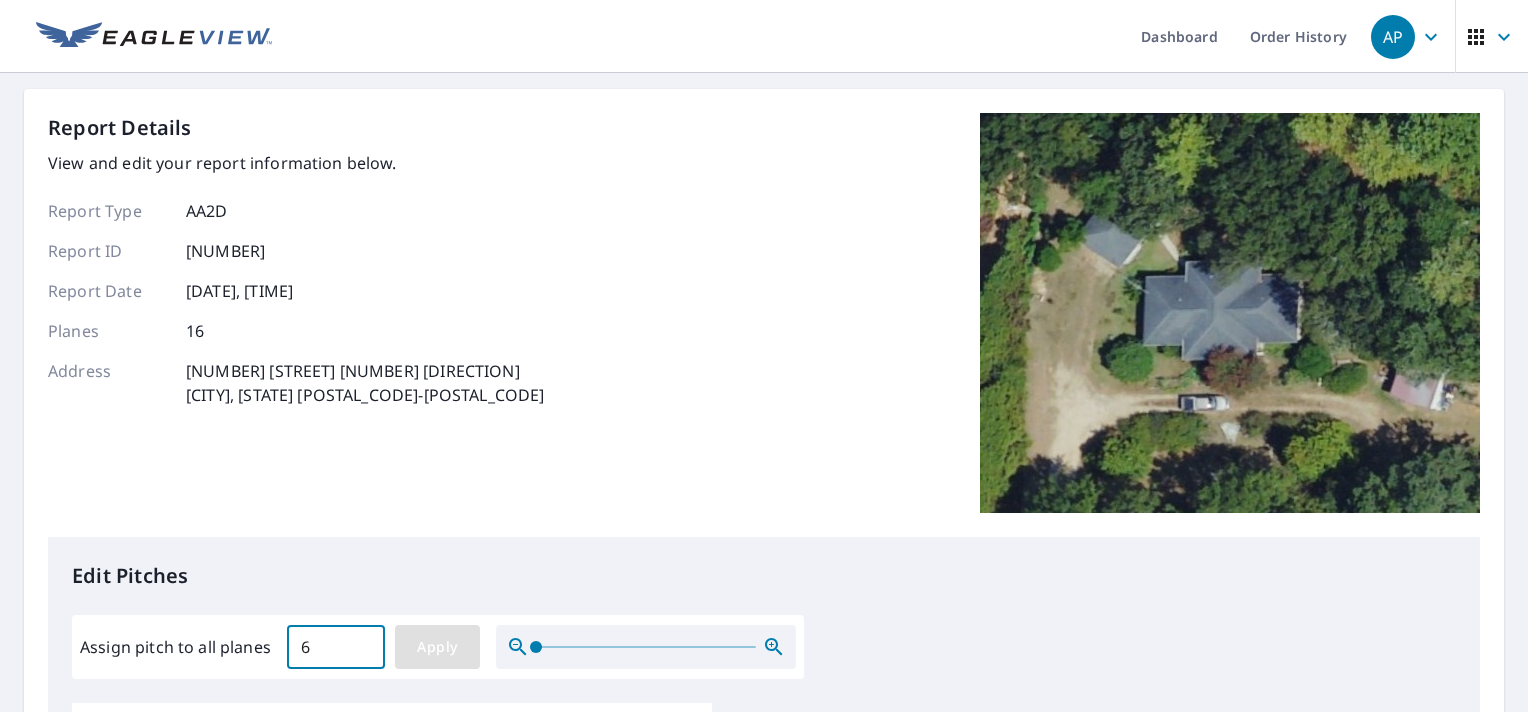 type on "6" 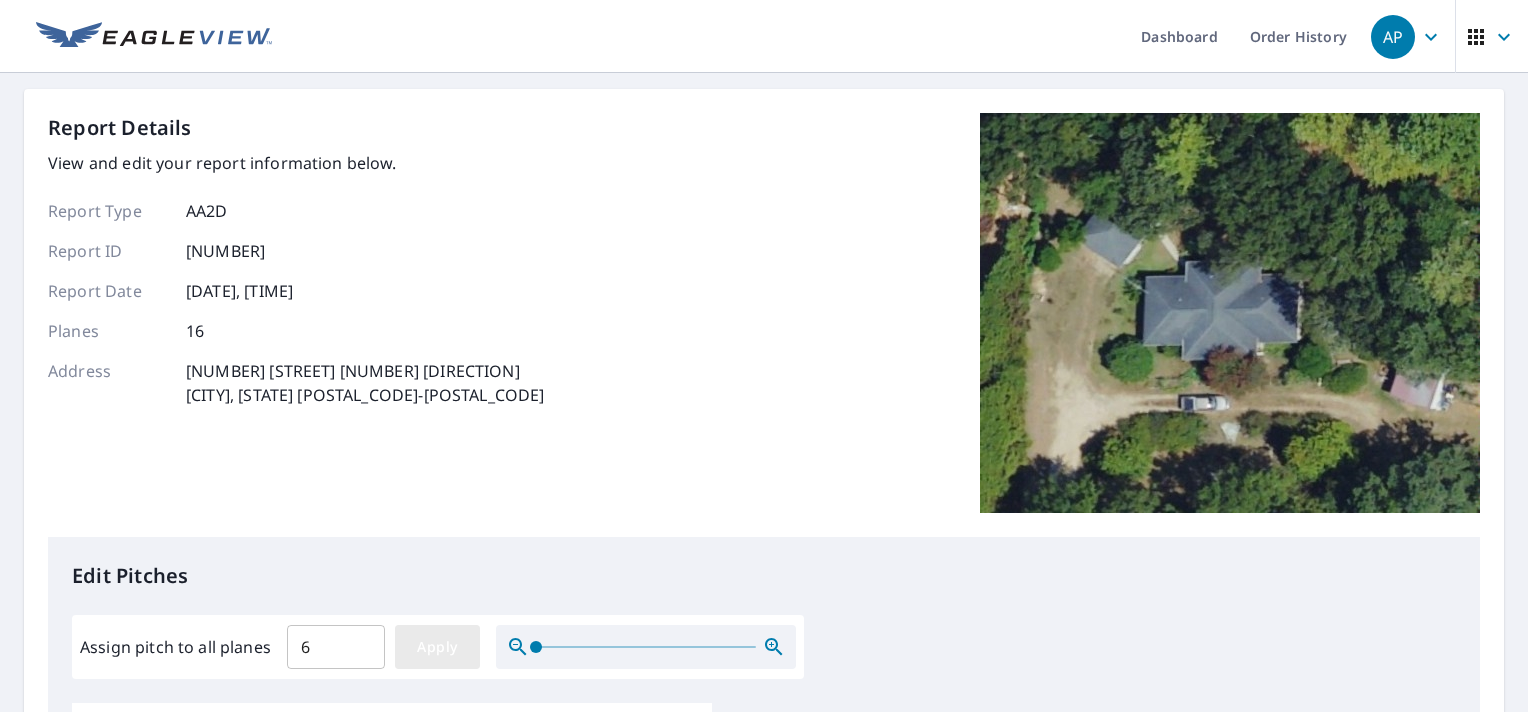 click on "Apply" at bounding box center (437, 647) 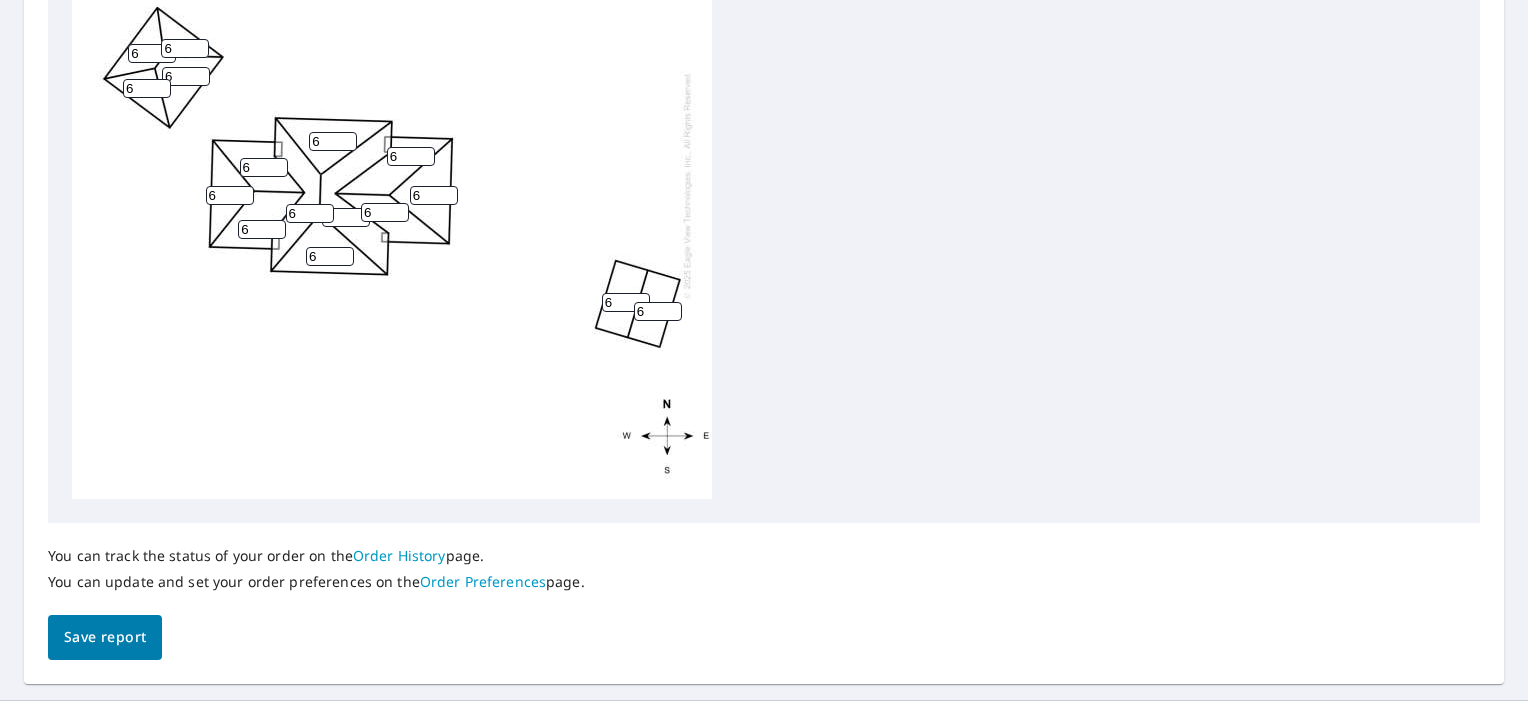scroll, scrollTop: 870, scrollLeft: 0, axis: vertical 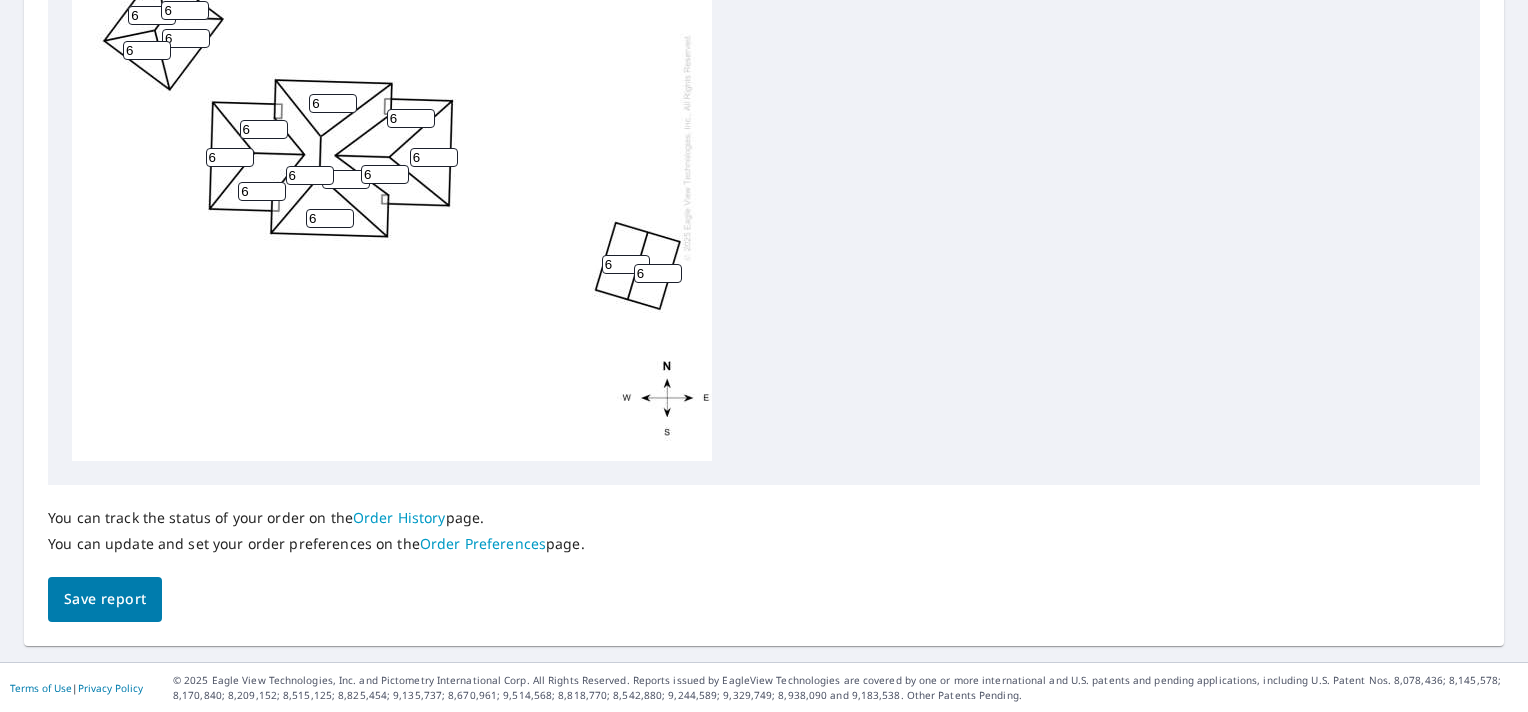 drag, startPoint x: 658, startPoint y: 269, endPoint x: 574, endPoint y: 275, distance: 84.21401 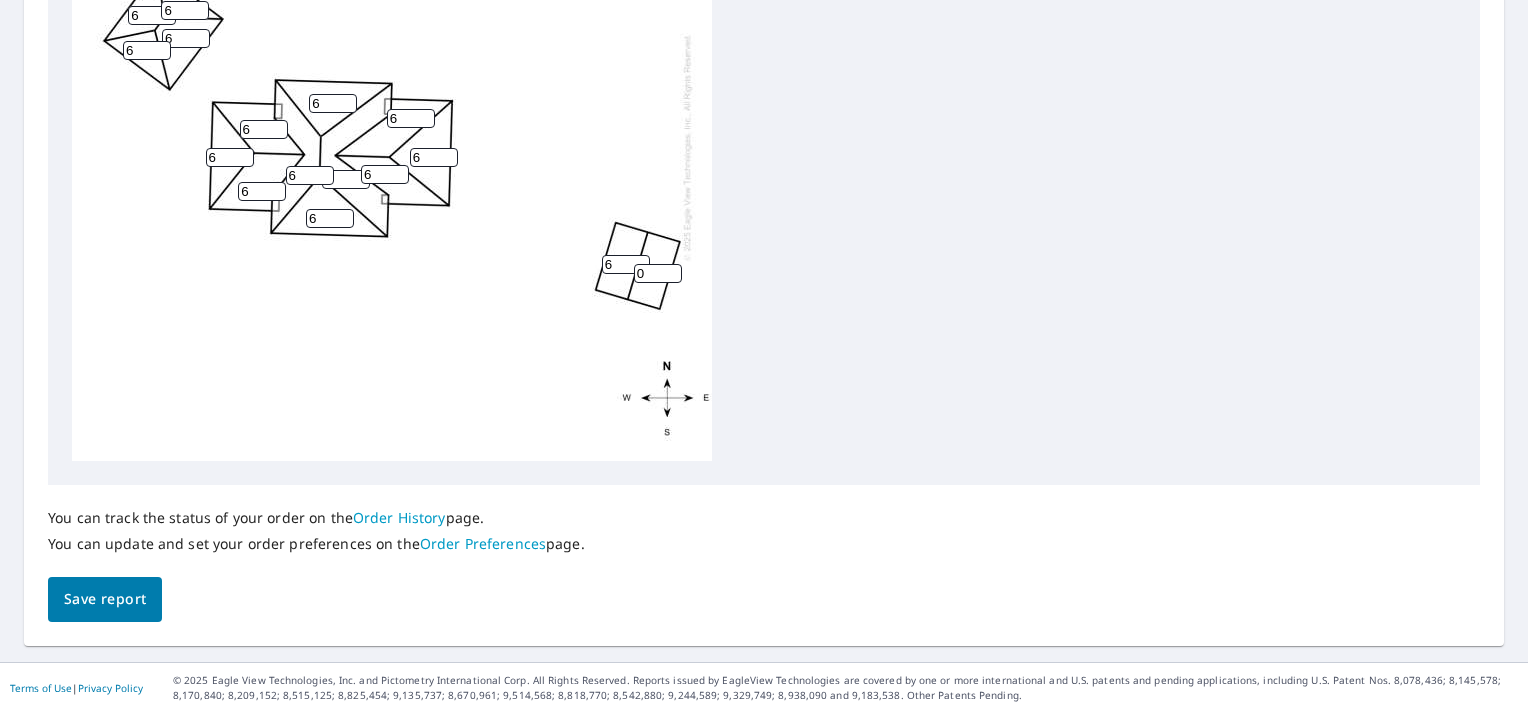 type on "0" 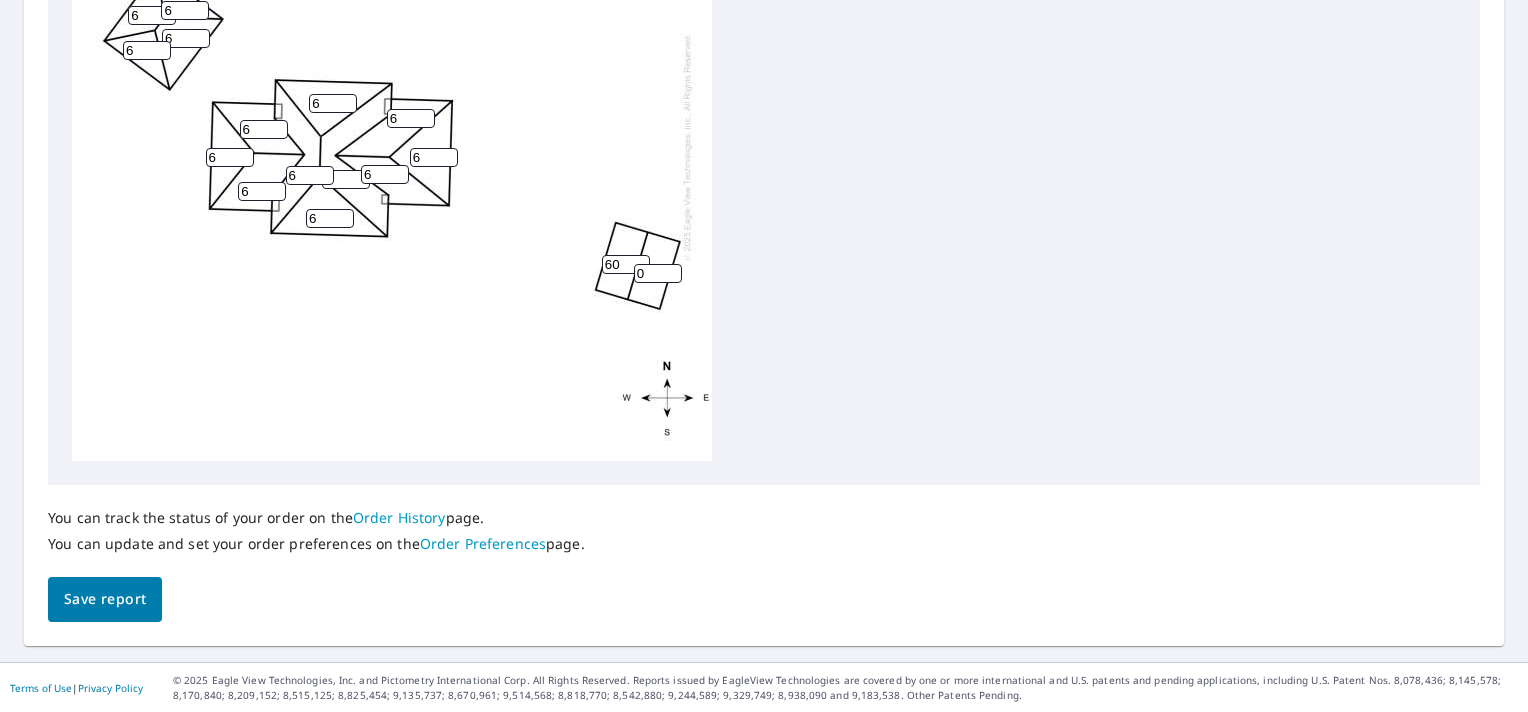 scroll, scrollTop: 924, scrollLeft: 0, axis: vertical 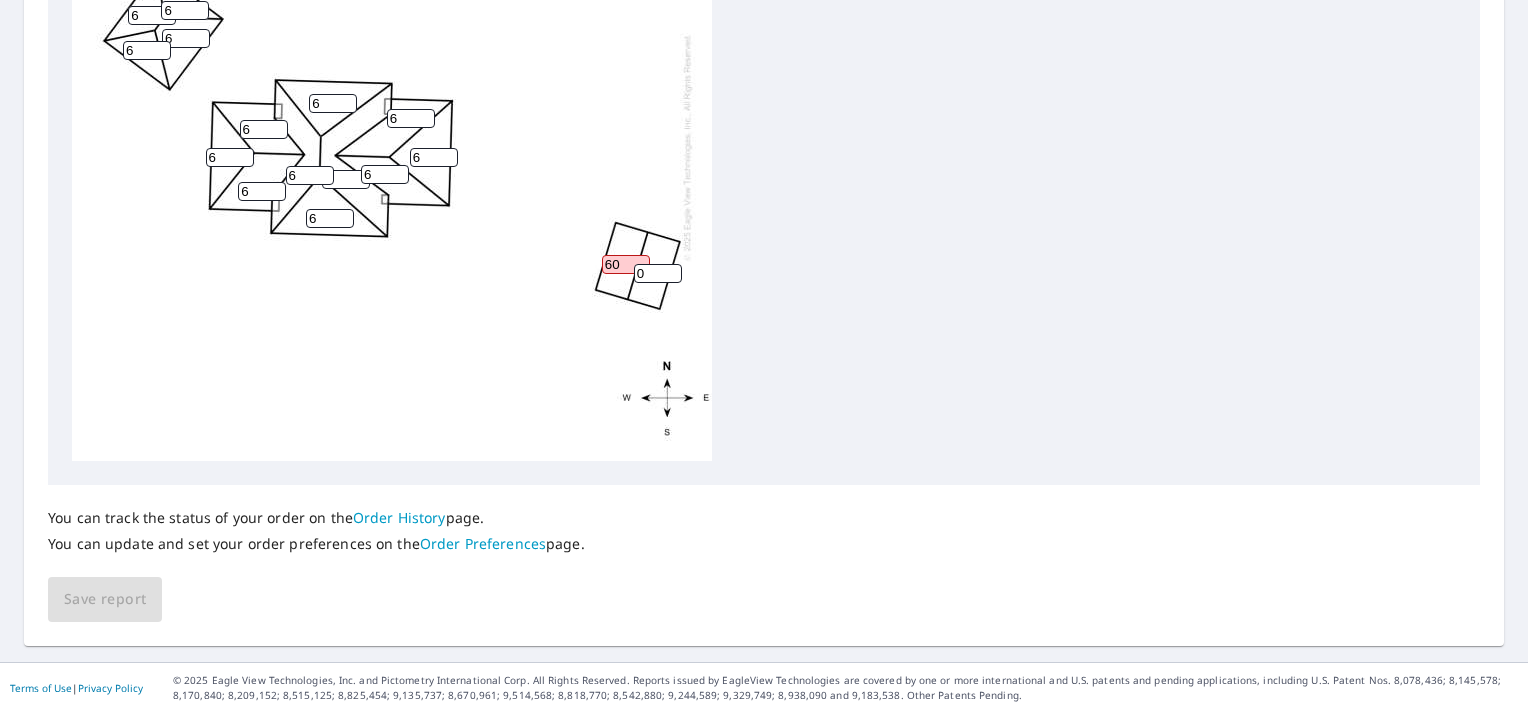 type on "6" 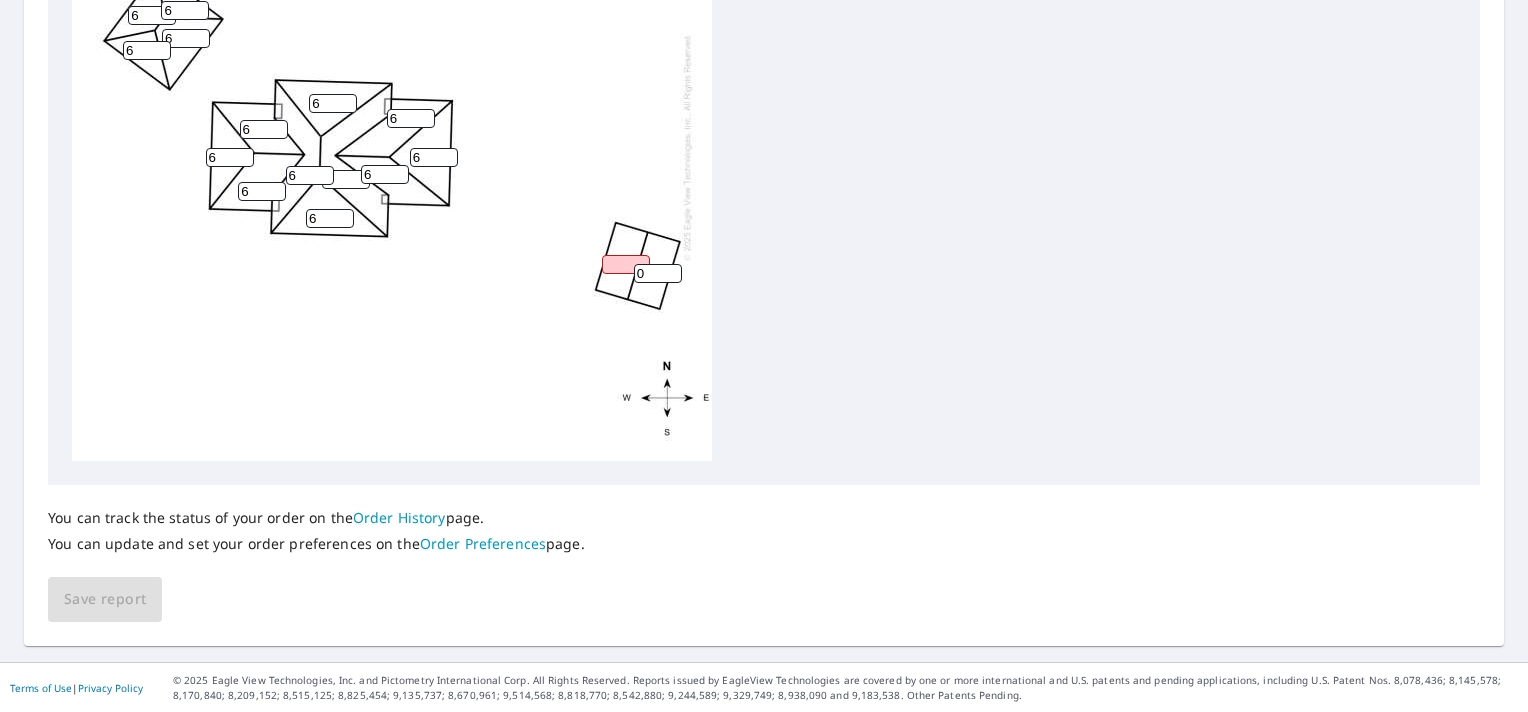 scroll, scrollTop: 870, scrollLeft: 0, axis: vertical 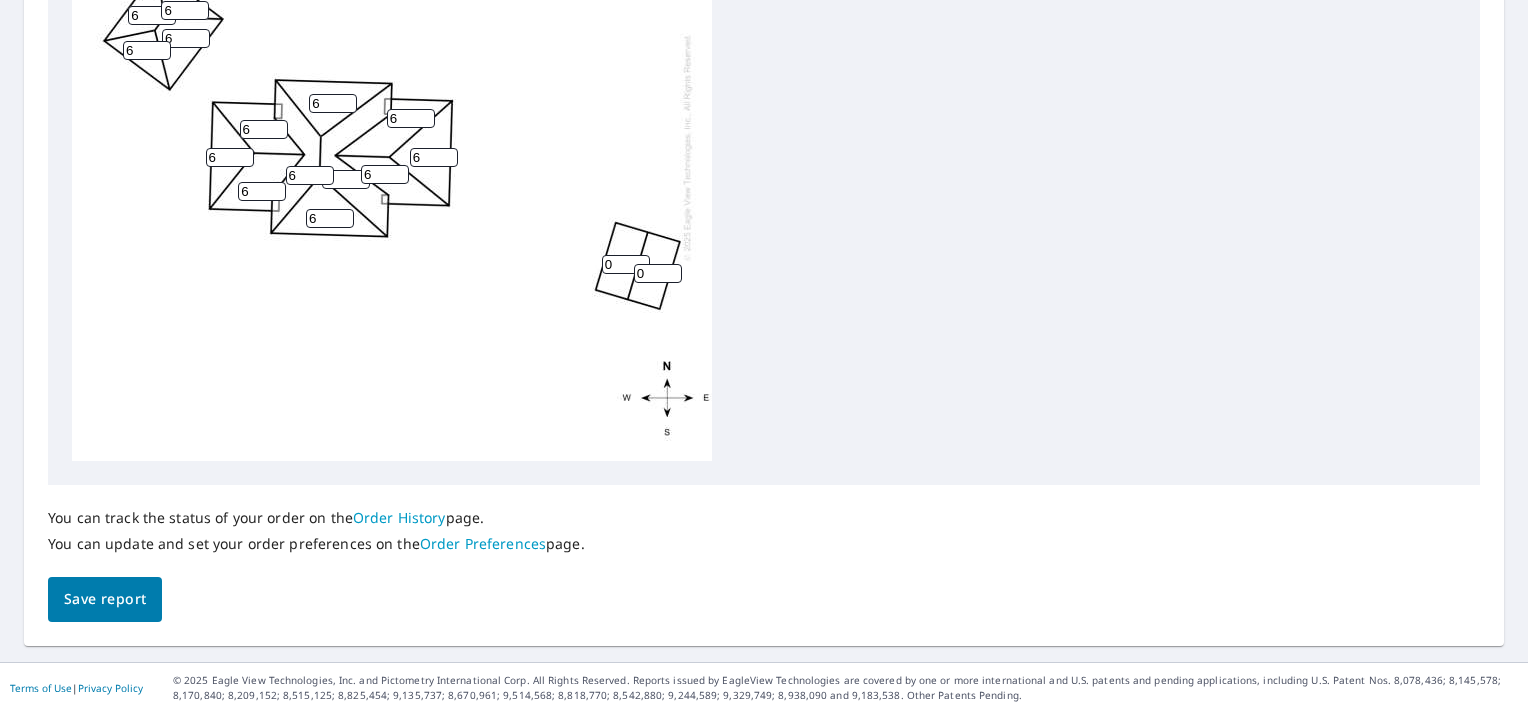 type on "0" 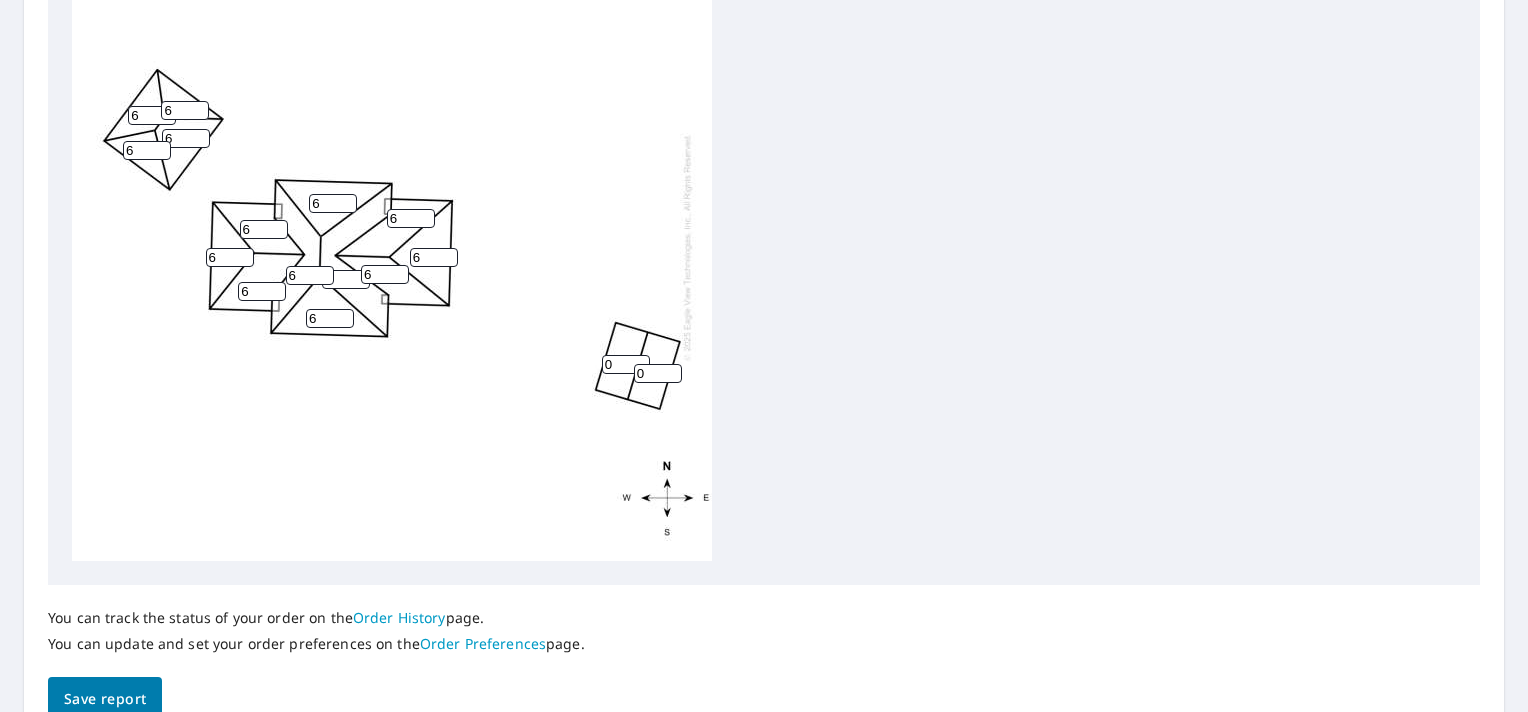 scroll, scrollTop: 766, scrollLeft: 0, axis: vertical 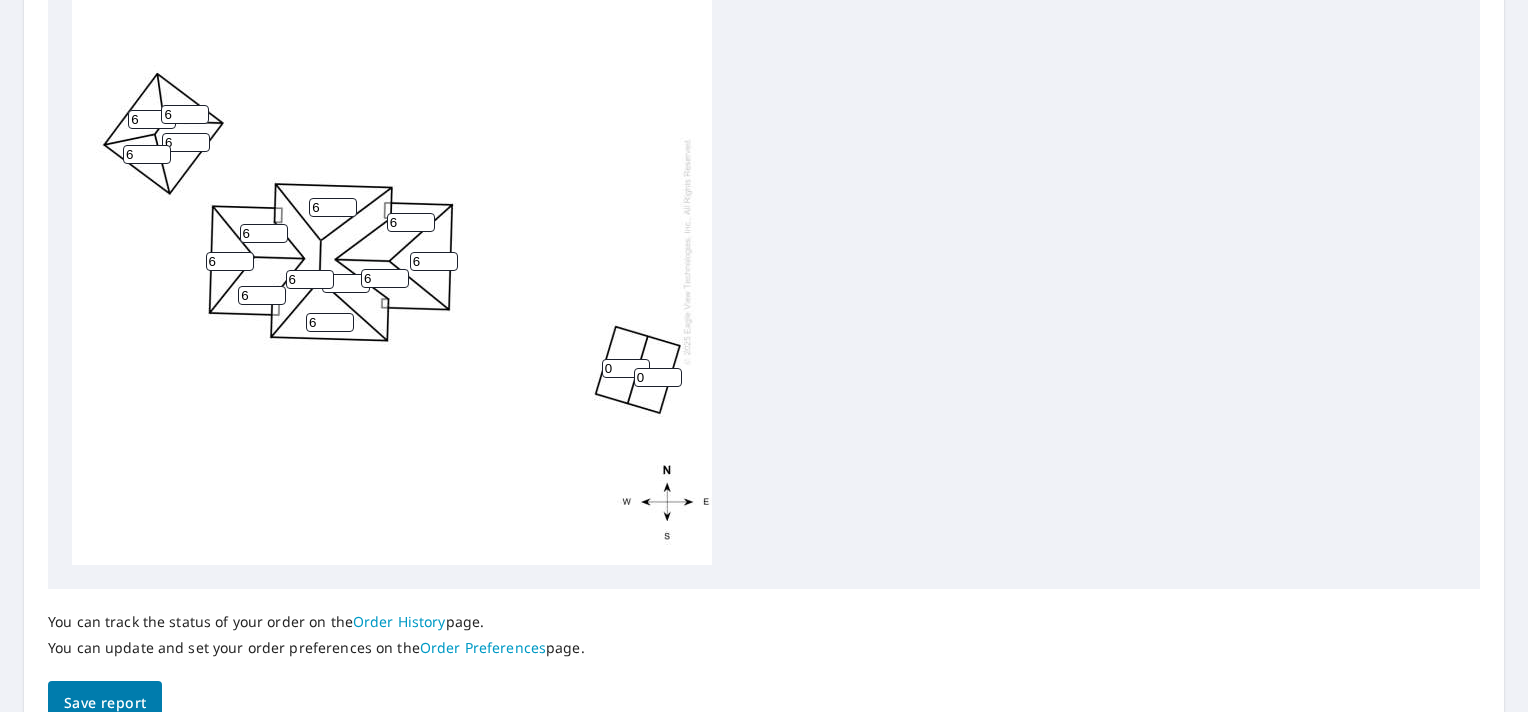 click on "6" at bounding box center (185, 114) 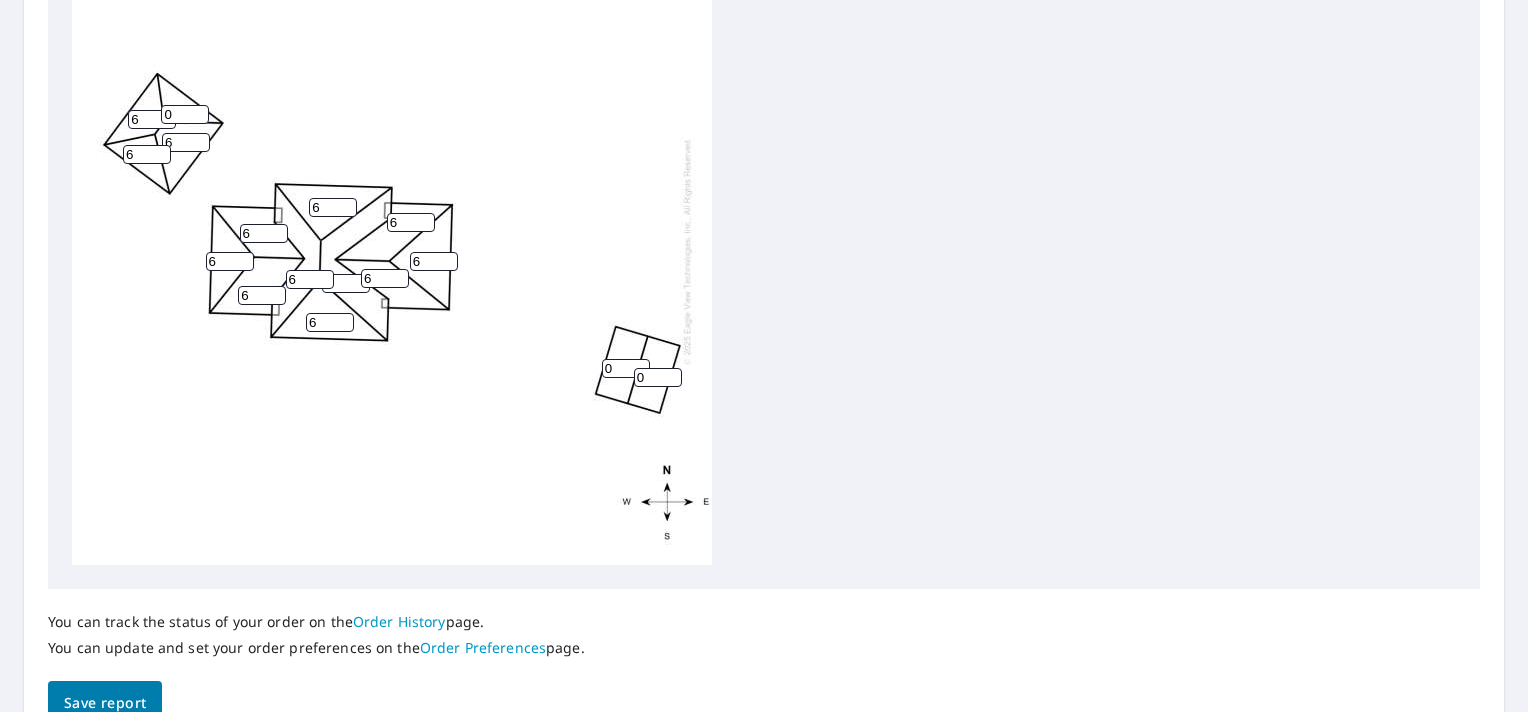 type on "0" 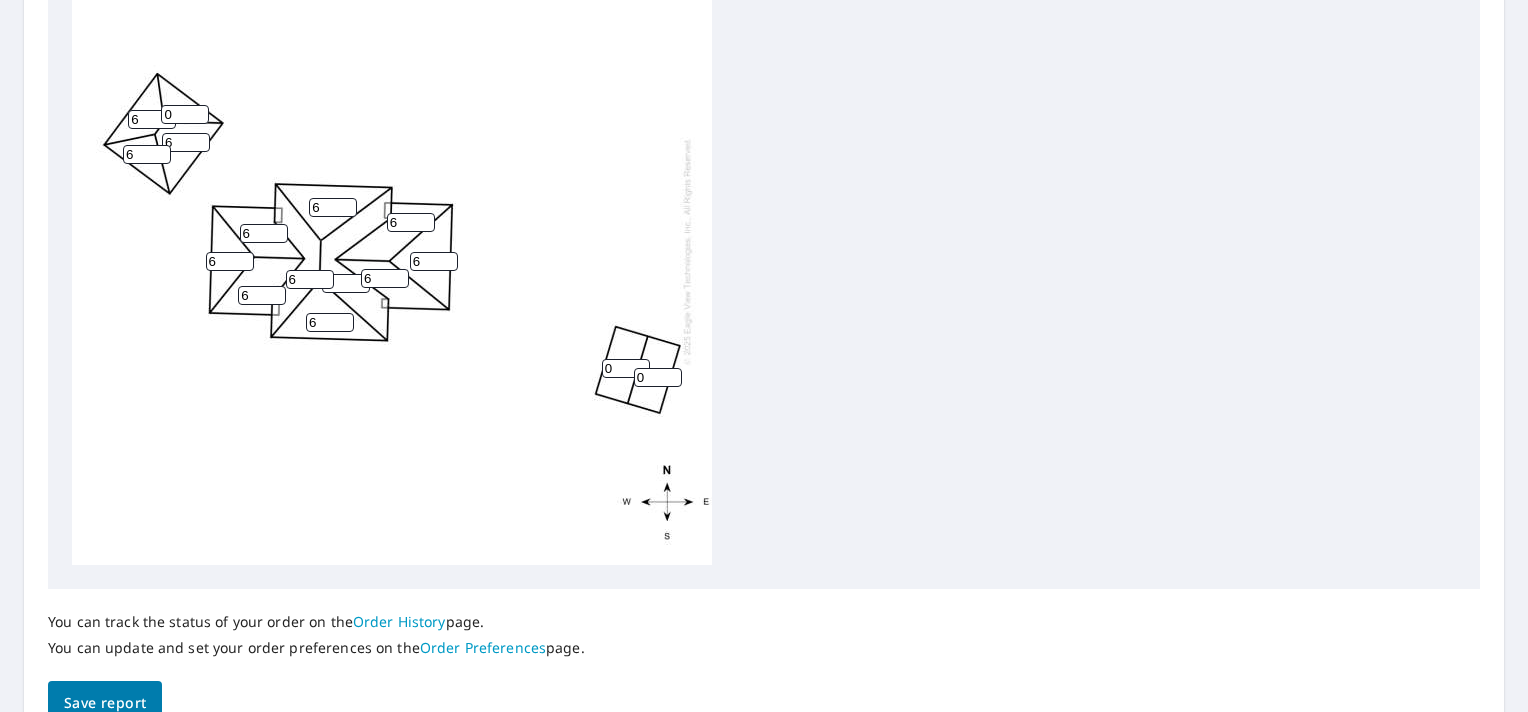 click on "6" at bounding box center (152, 119) 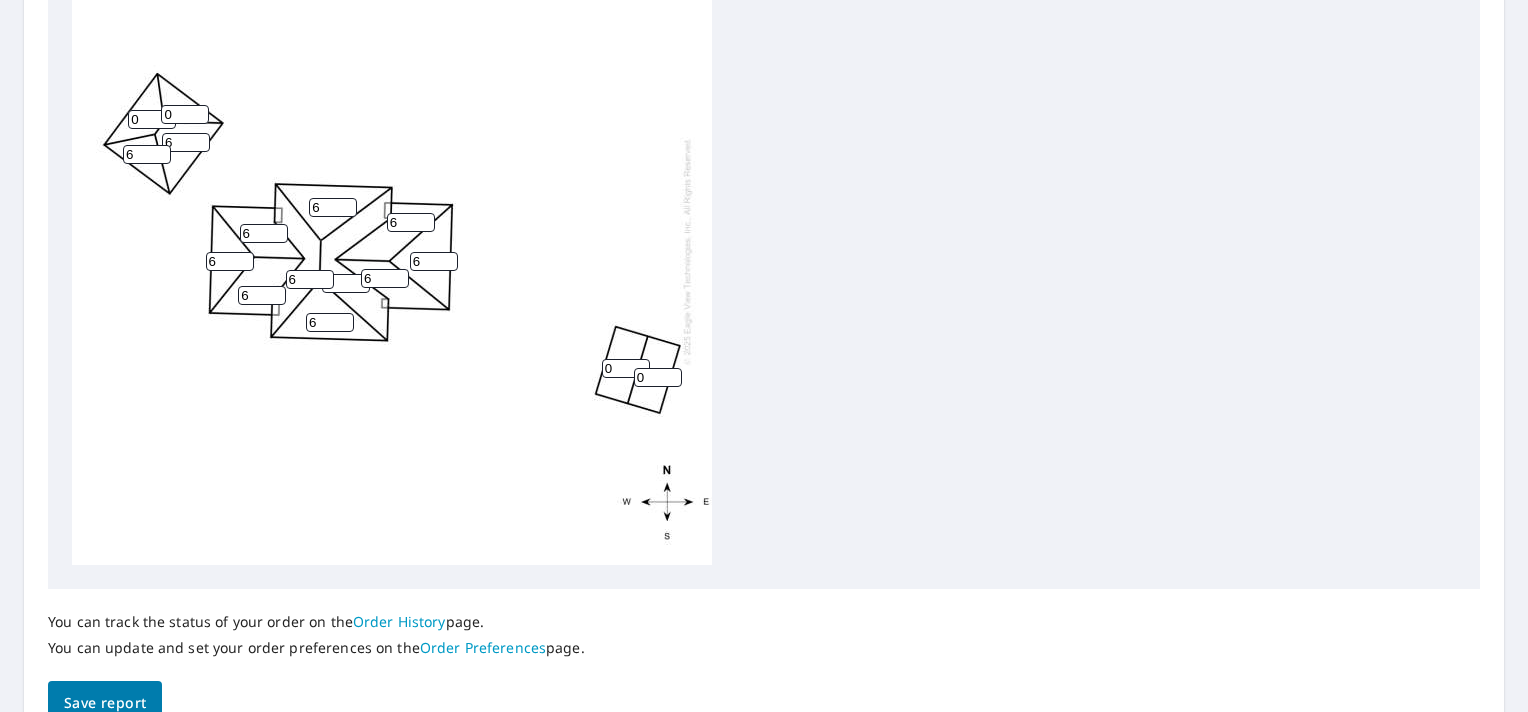 type on "0" 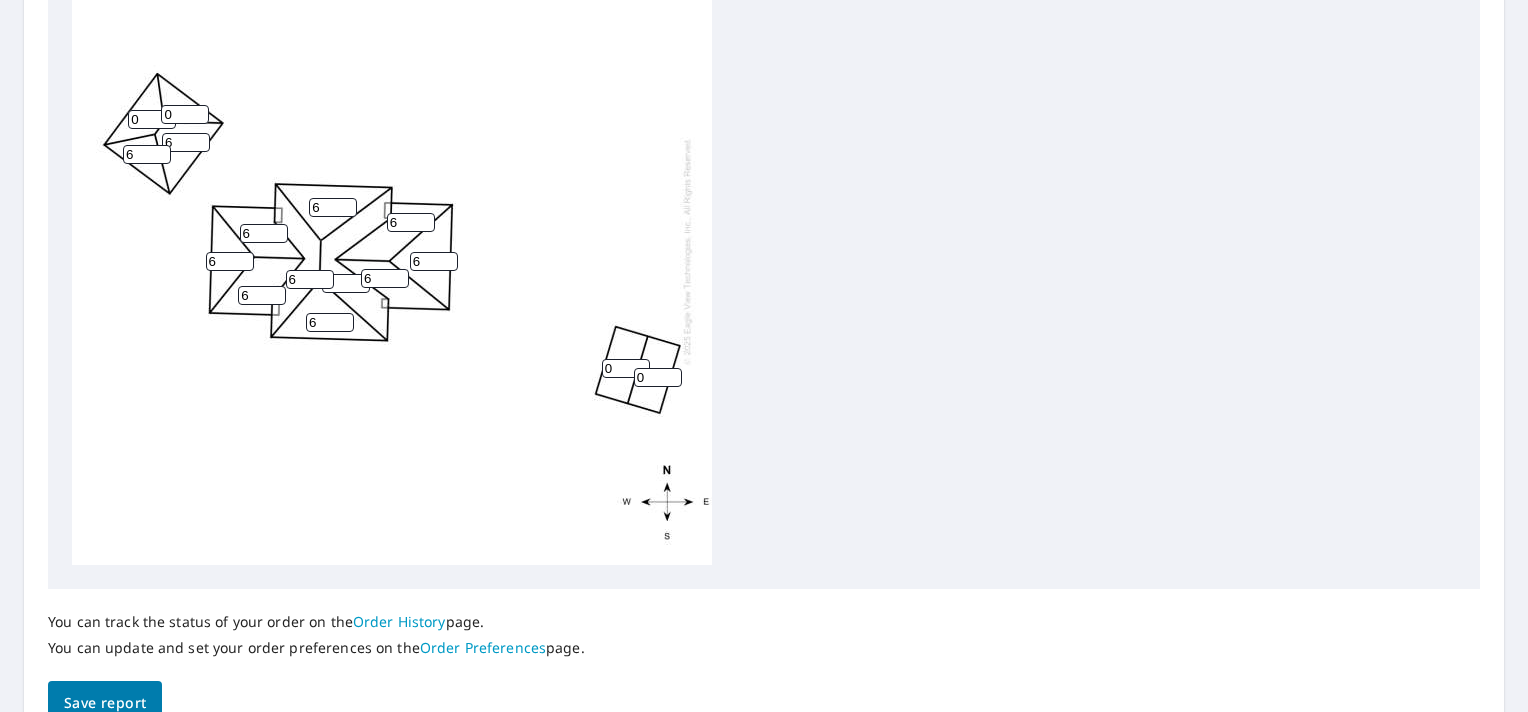 click on "6" at bounding box center (186, 142) 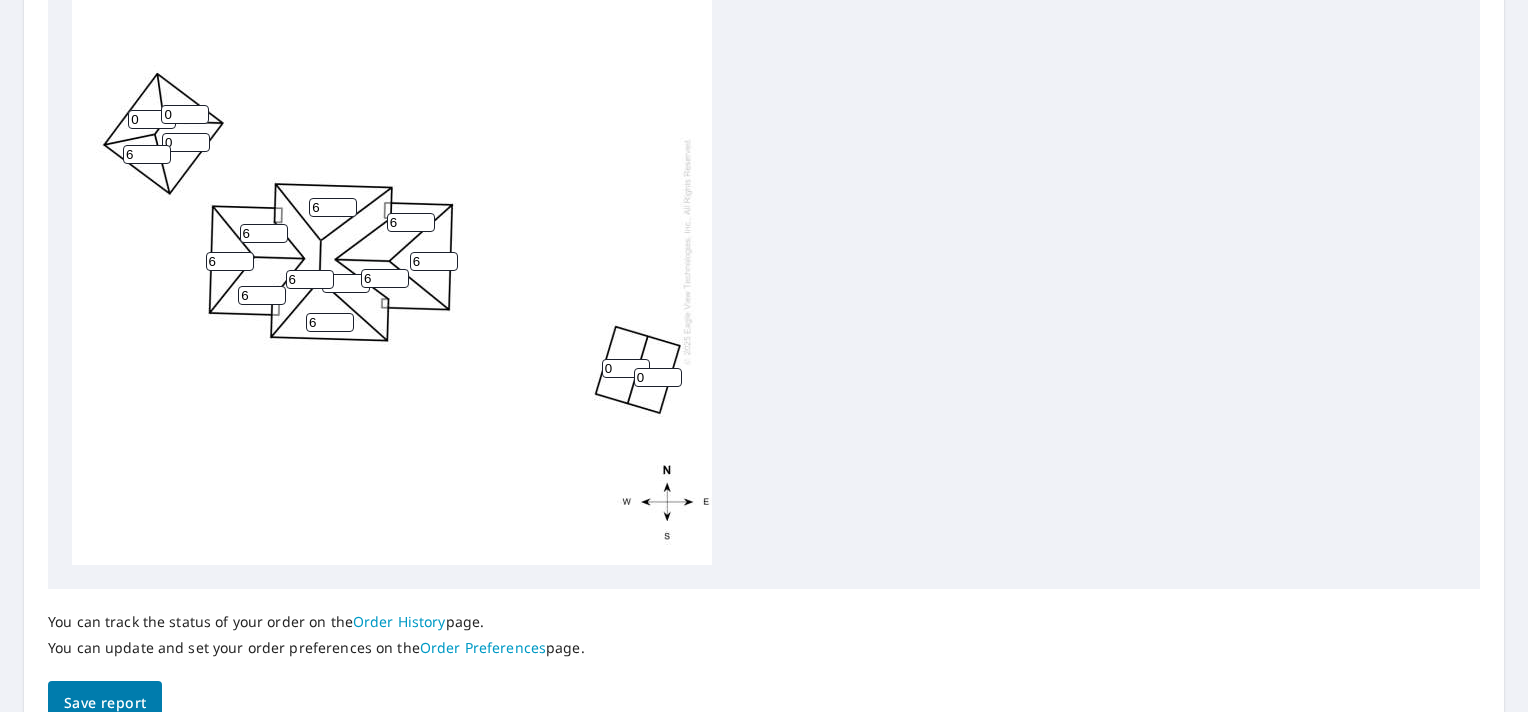 type on "0" 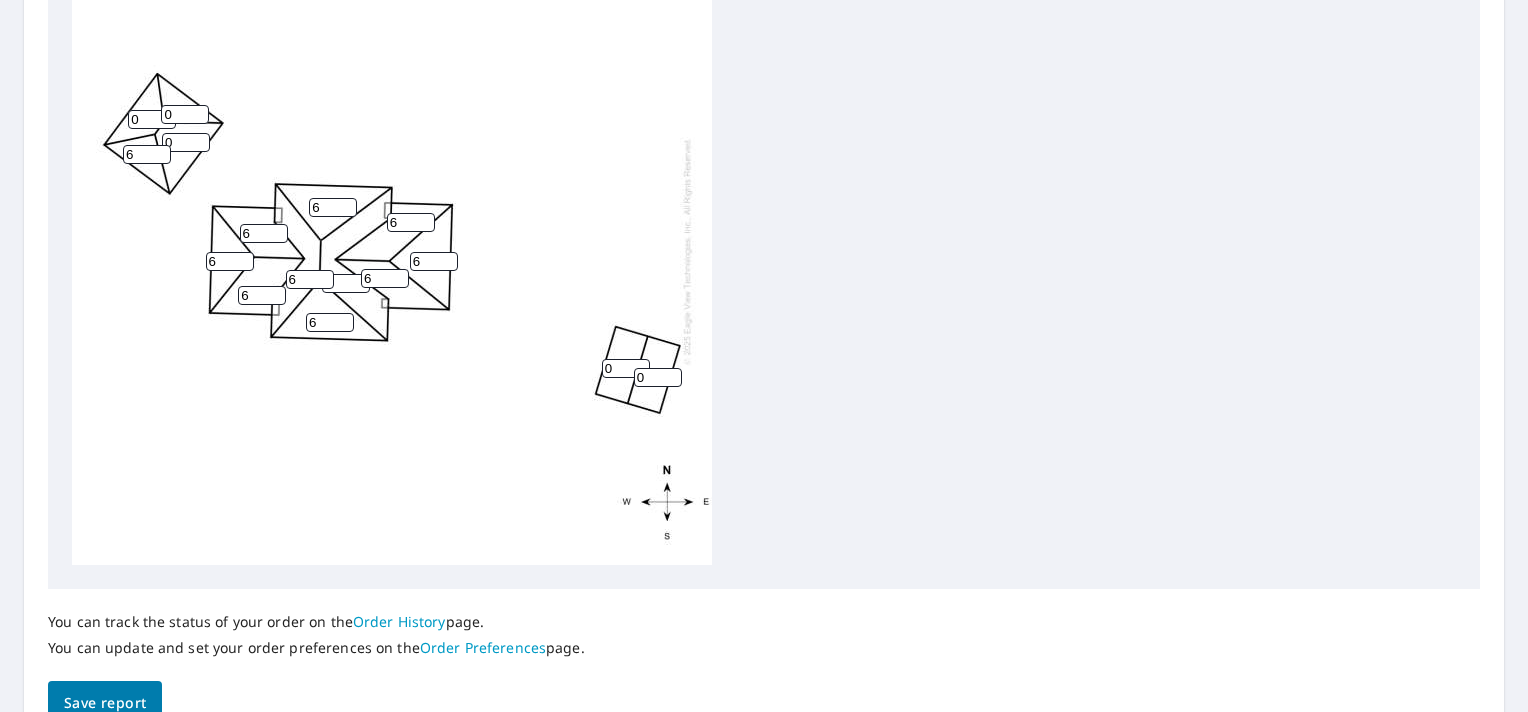 click on "6" at bounding box center (147, 154) 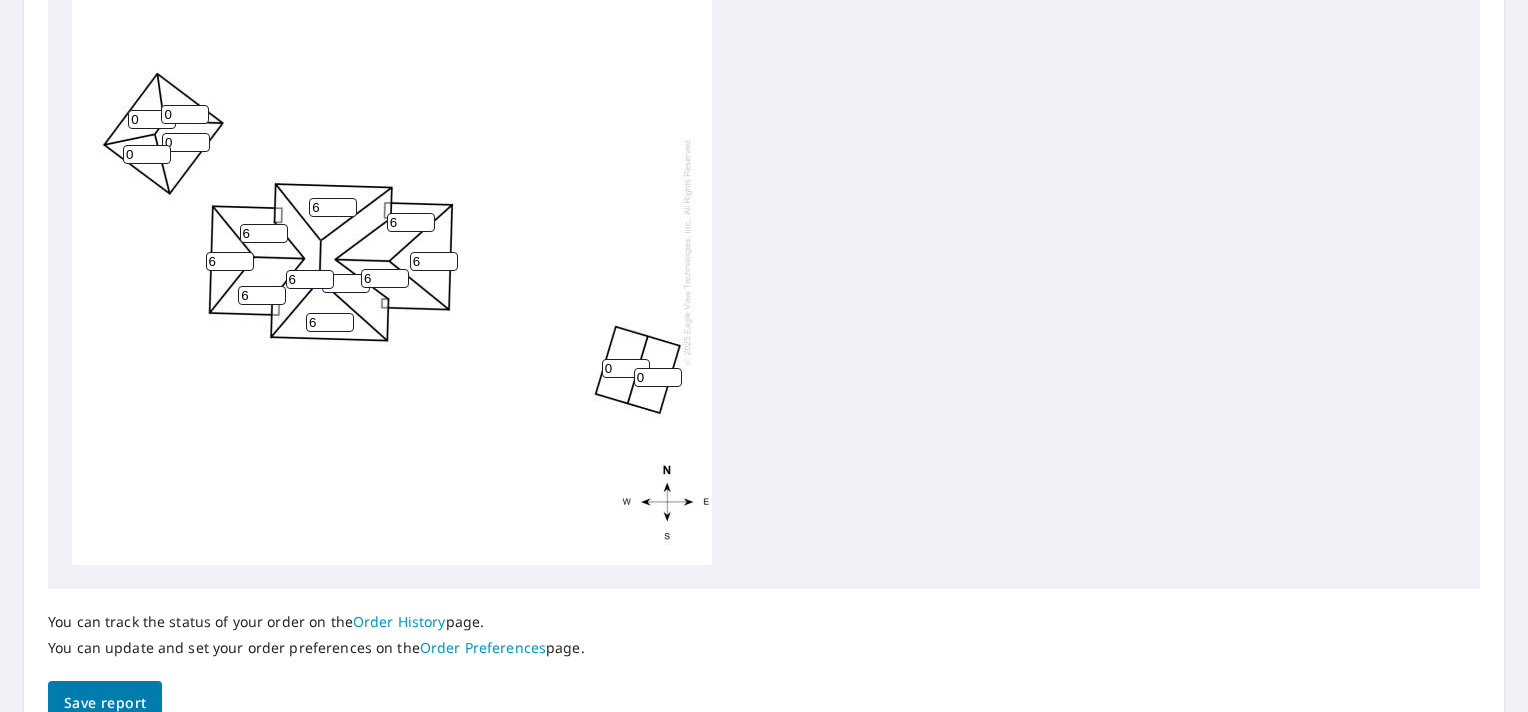 type on "0" 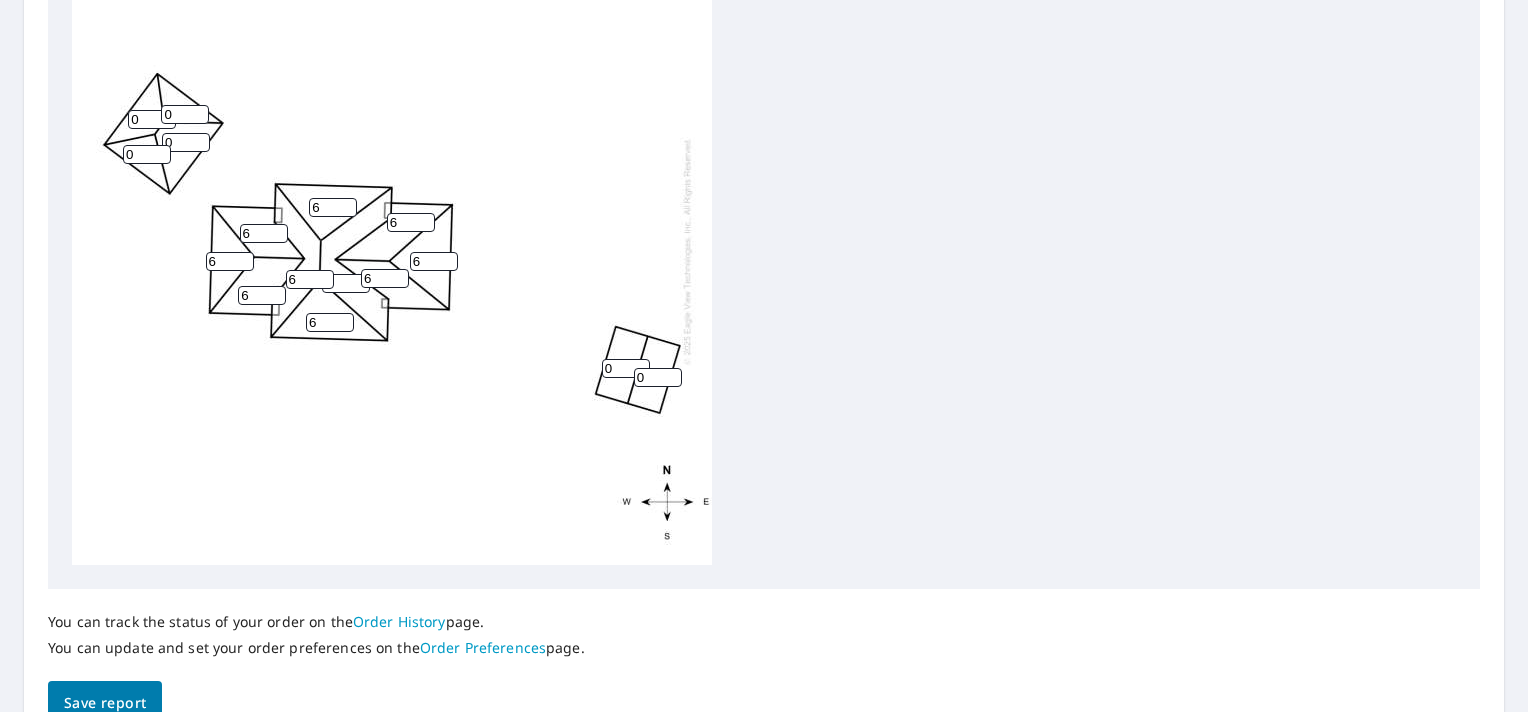 click on "[NUMBER] [NUMBER] [NUMBER] [NUMBER] [NUMBER] [NUMBER] [NUMBER] [NUMBER] [NUMBER] [NUMBER] [NUMBER] [NUMBER] [NUMBER] [NUMBER] [NUMBER] [NUMBER]" at bounding box center (392, 251) 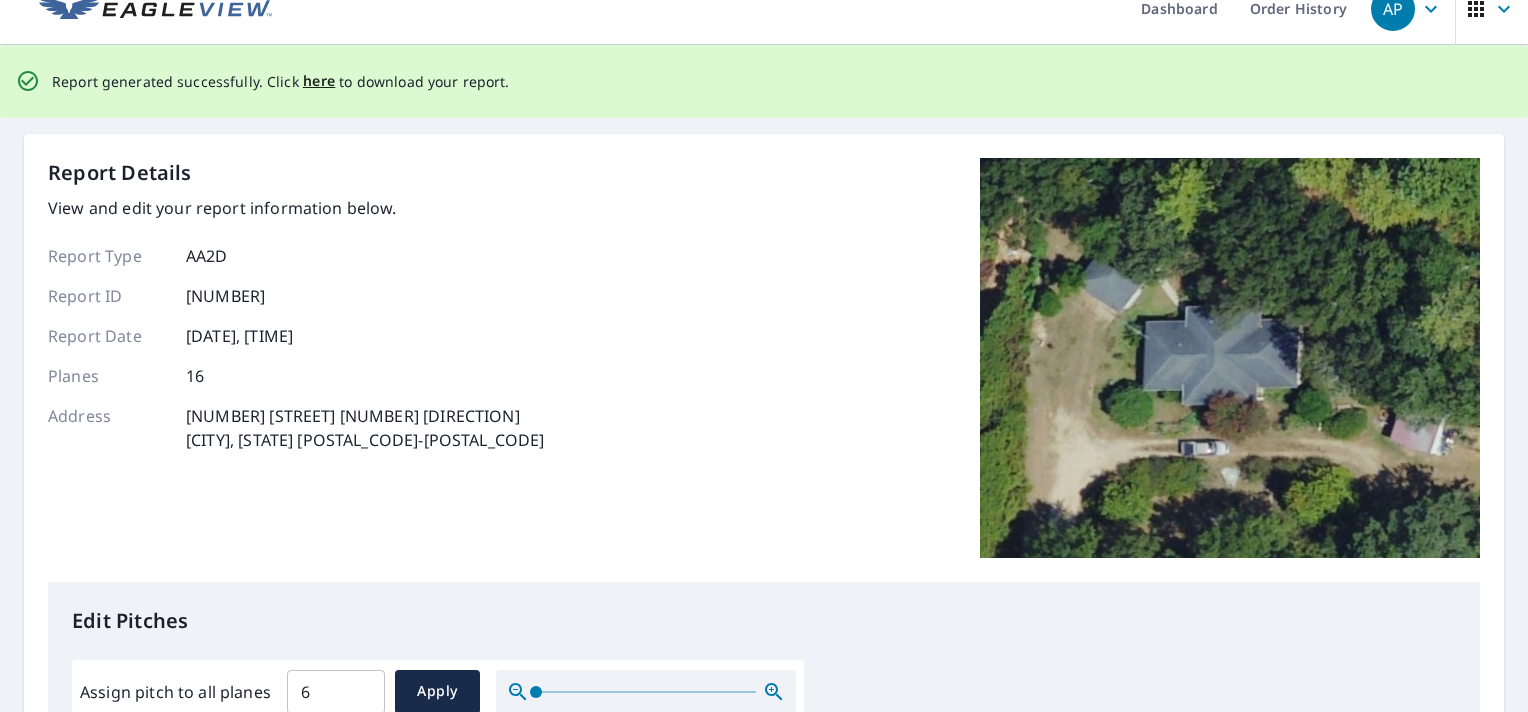 scroll, scrollTop: 0, scrollLeft: 0, axis: both 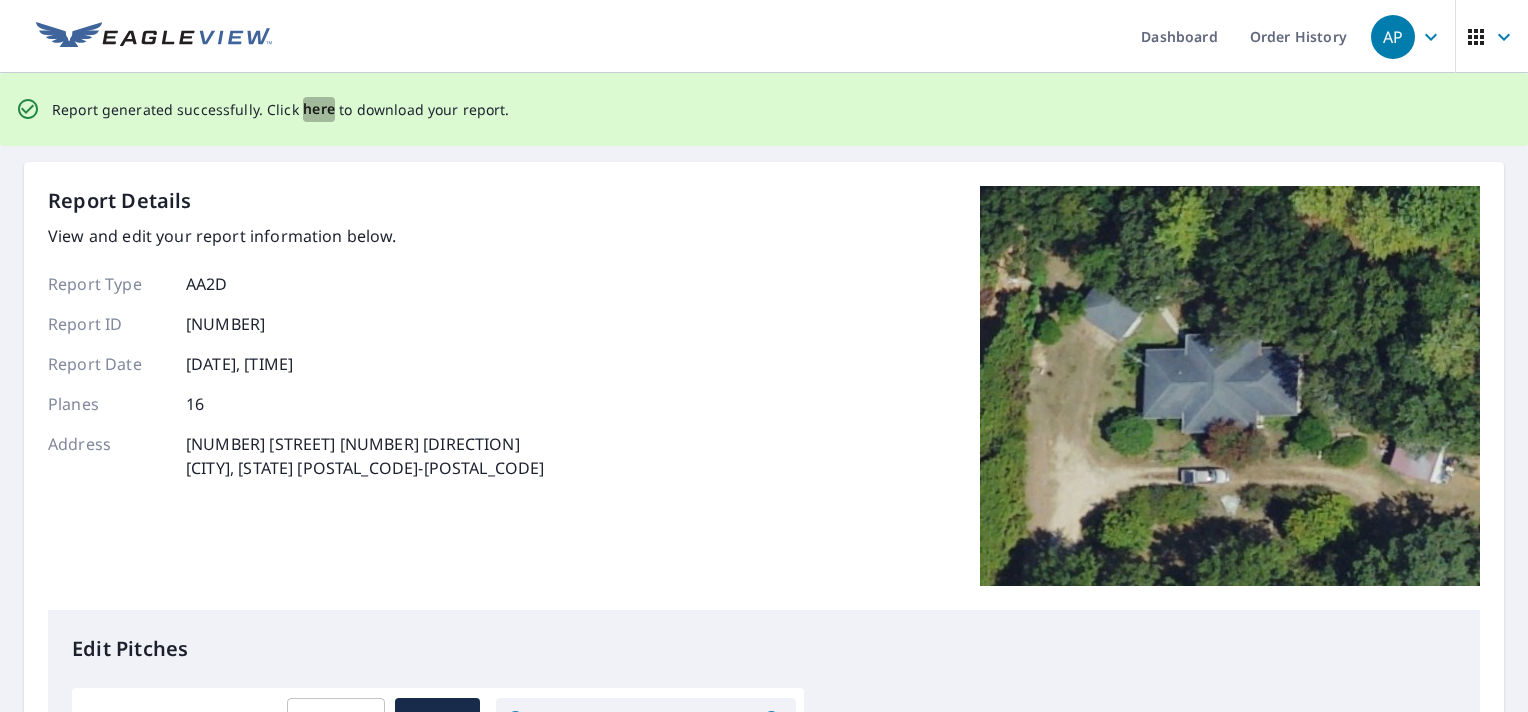 click on "here" at bounding box center (319, 109) 